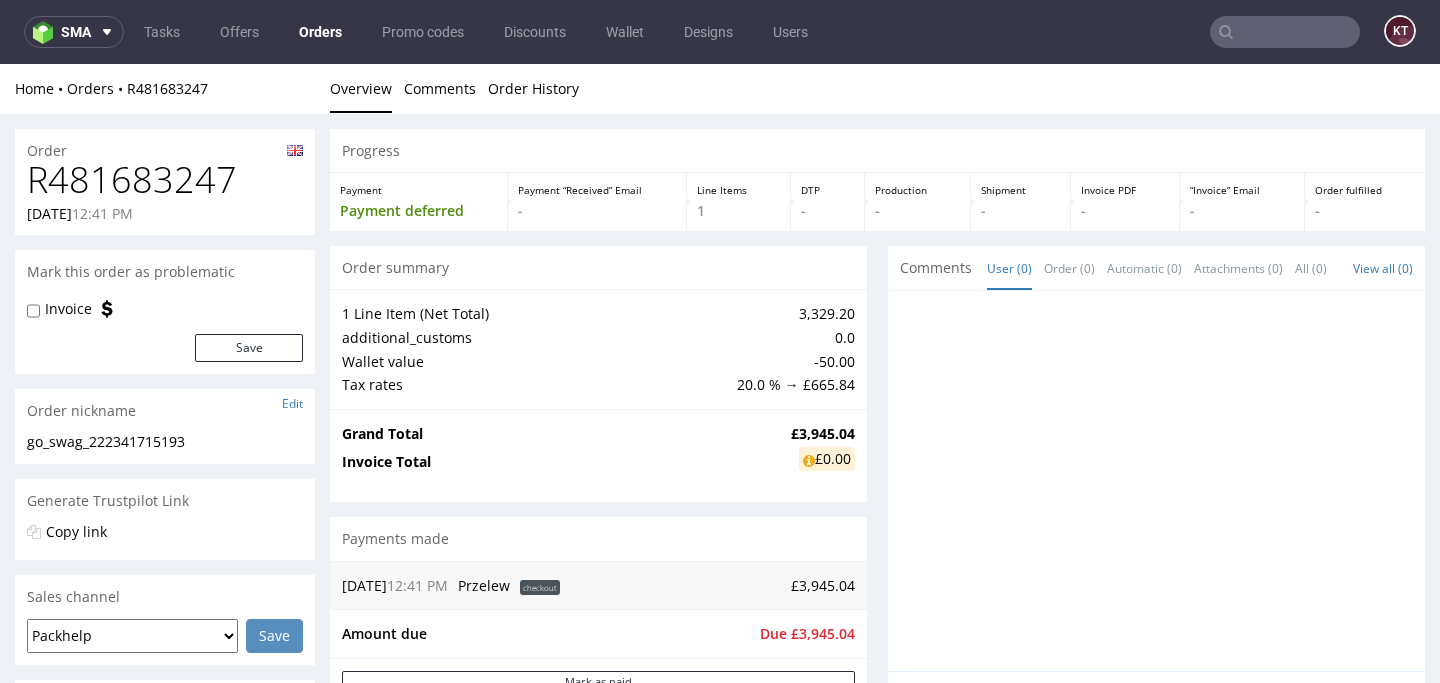 scroll, scrollTop: 0, scrollLeft: 0, axis: both 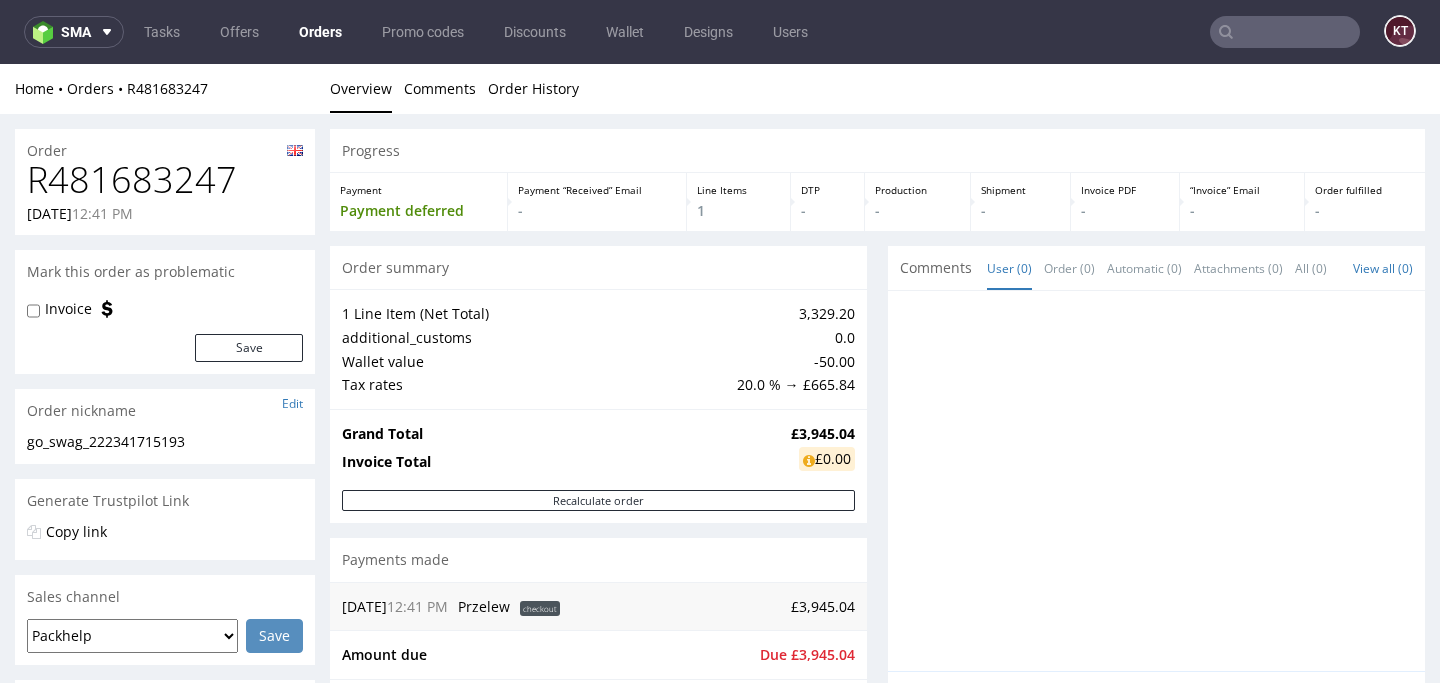 click on "R481683247" at bounding box center (165, 180) 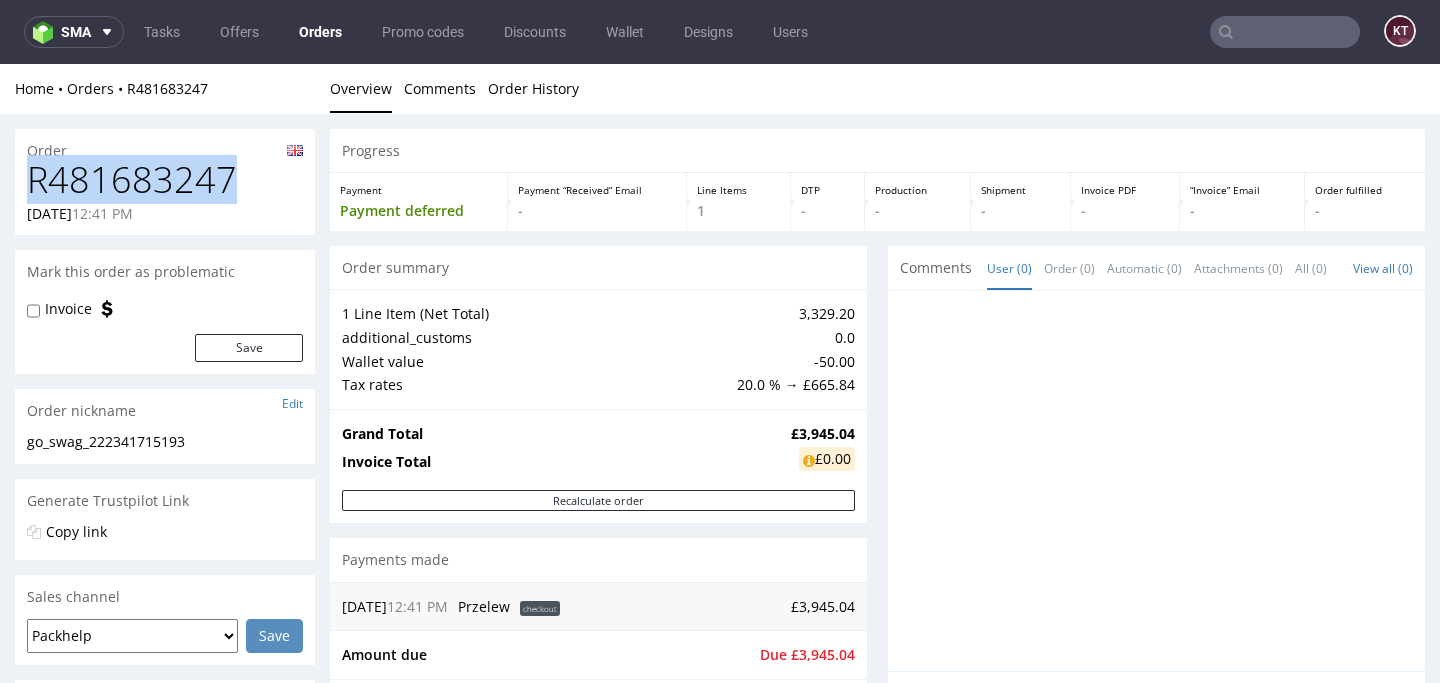 click on "R481683247" at bounding box center (165, 180) 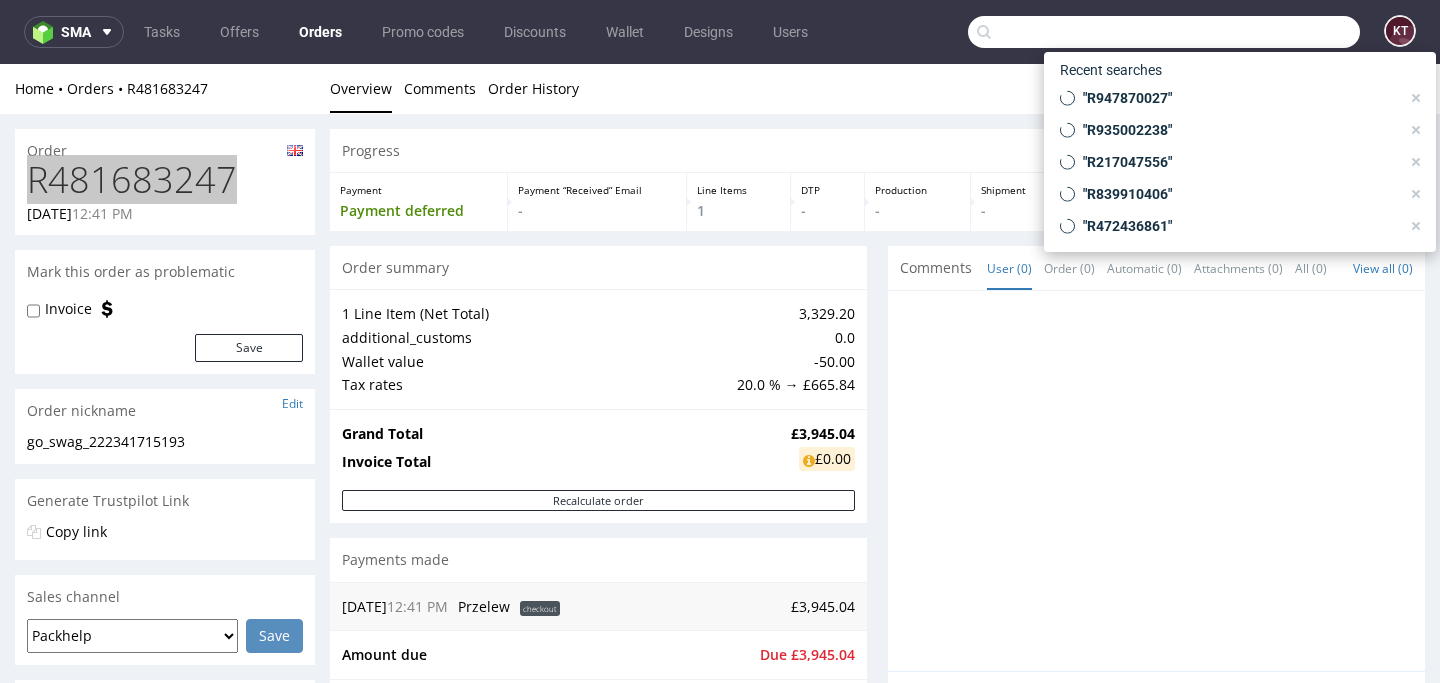 click at bounding box center [1164, 32] 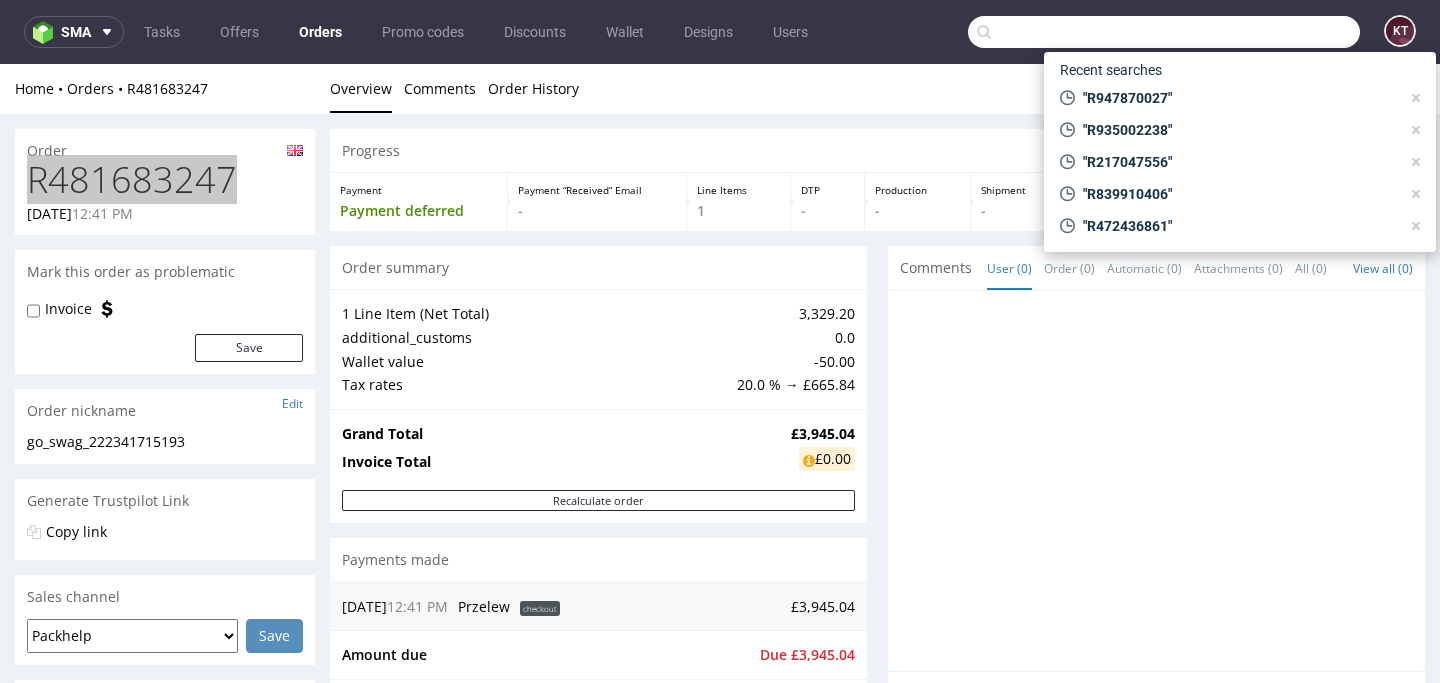 paste on "R514937196" 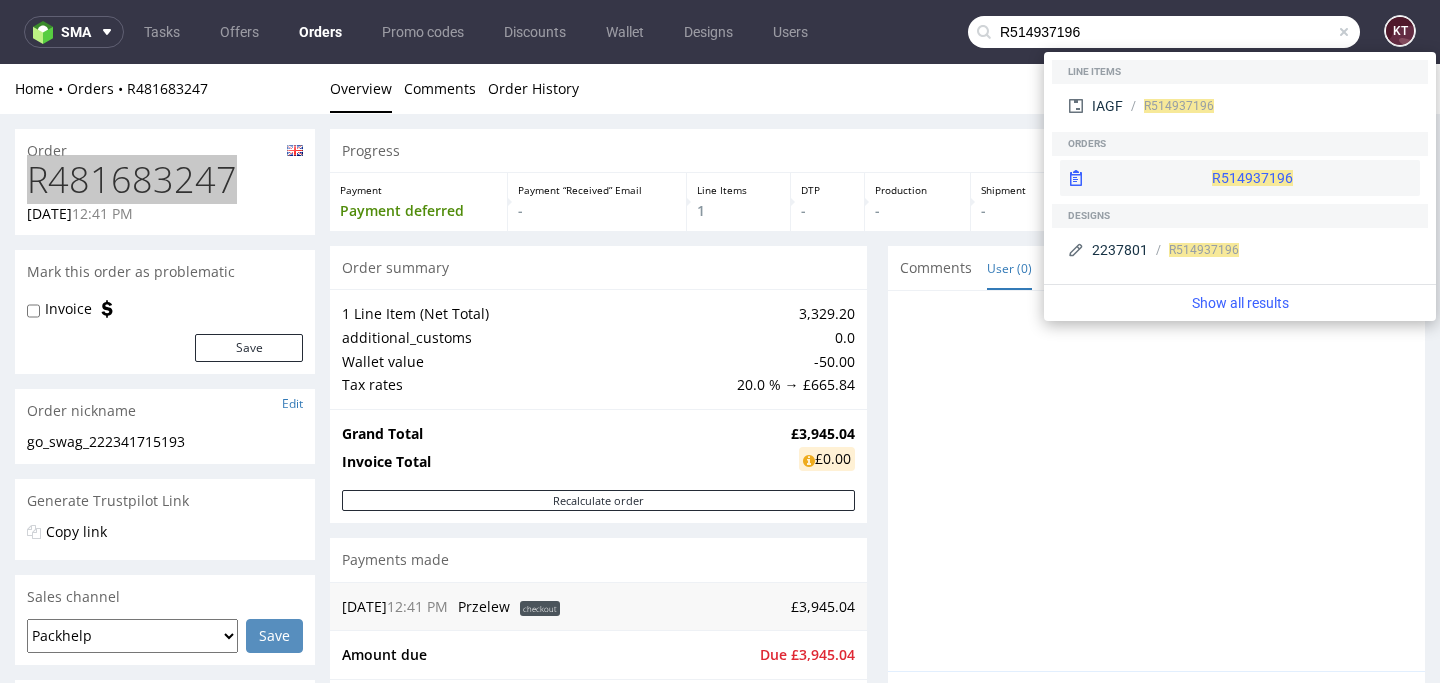 type on "R514937196" 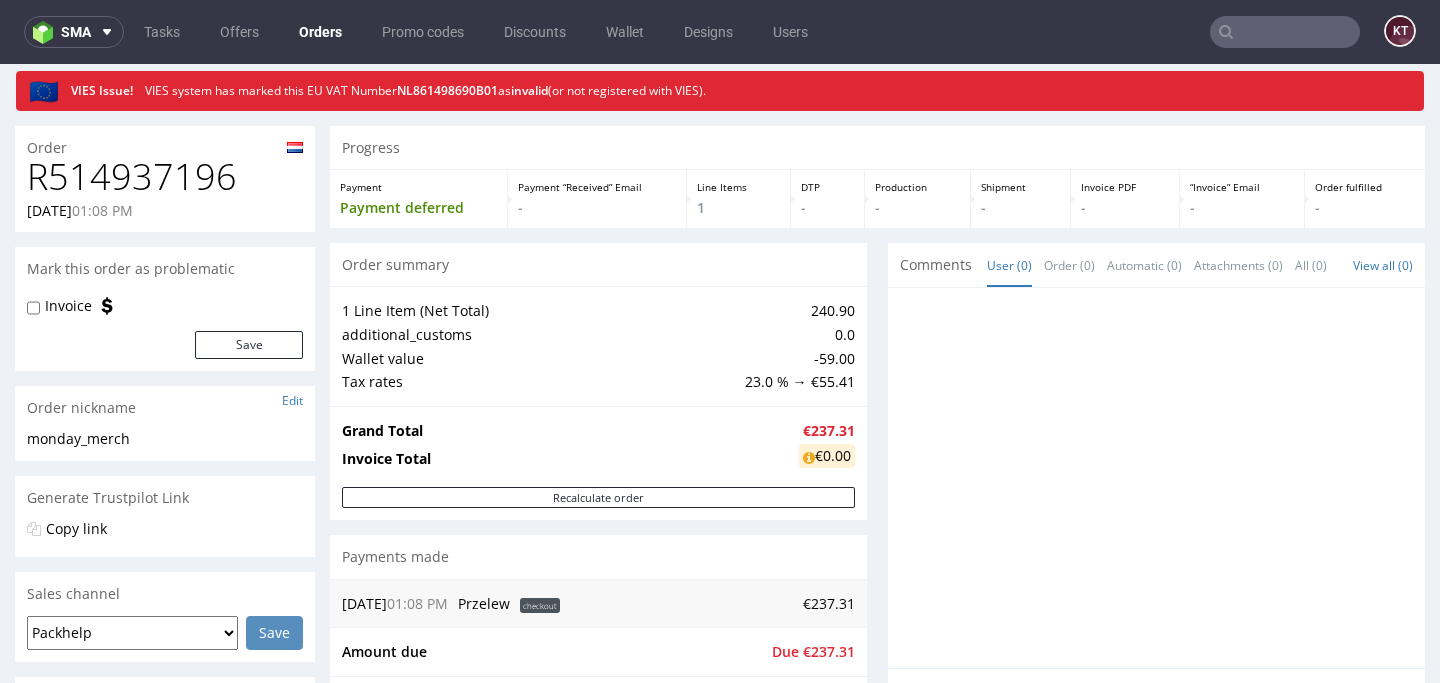 scroll, scrollTop: 0, scrollLeft: 0, axis: both 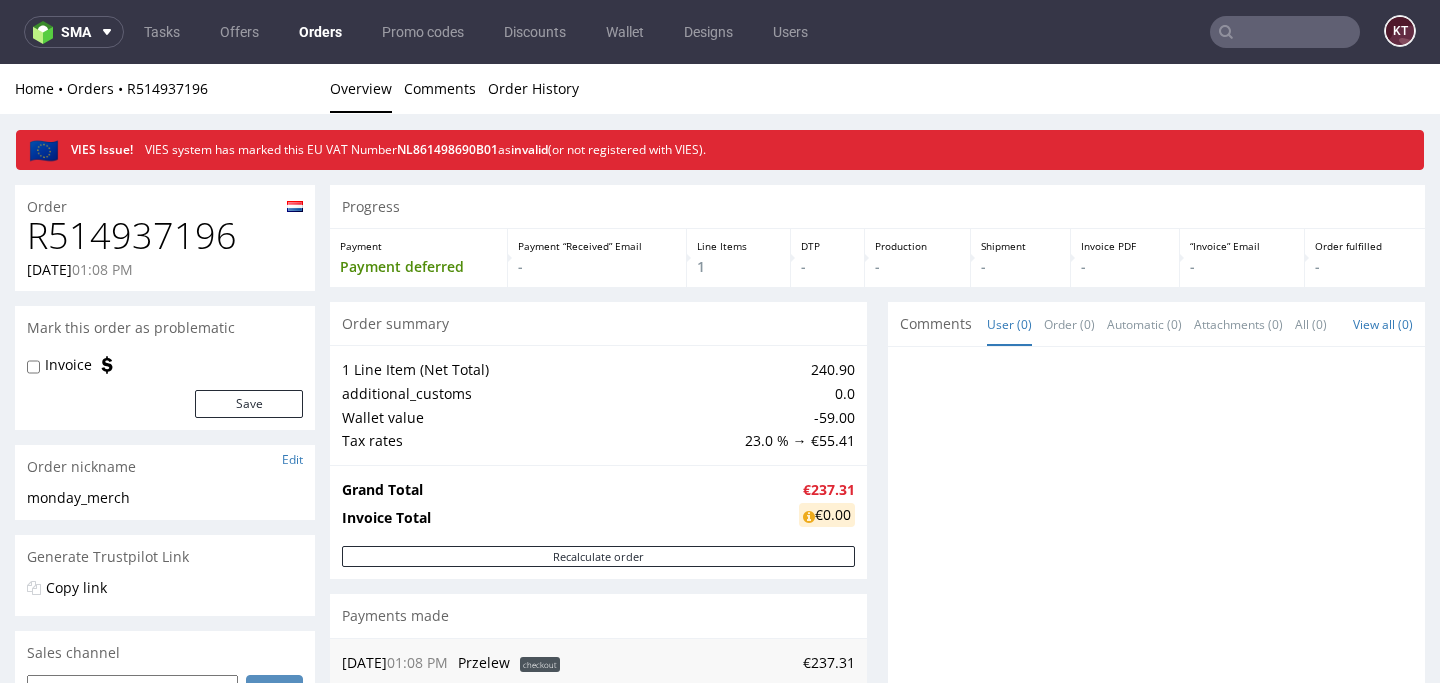 click on "R514937196" at bounding box center (165, 236) 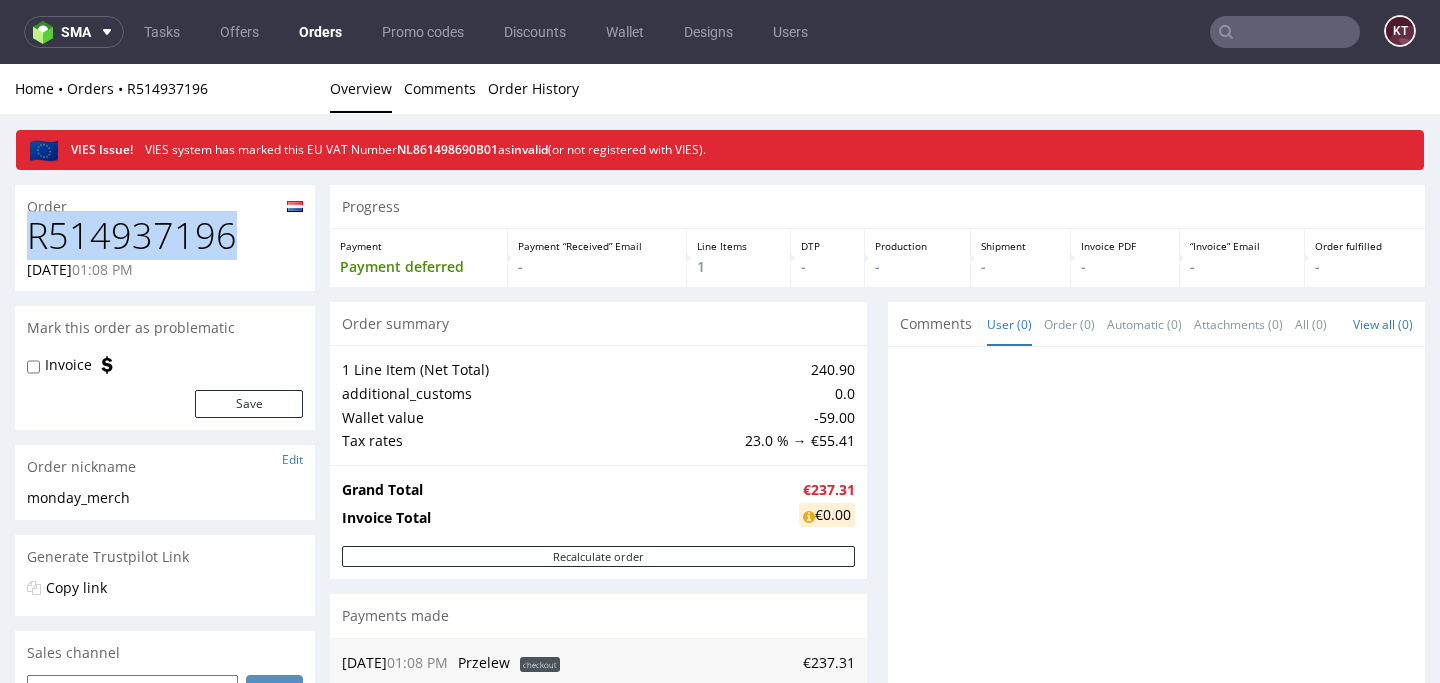click on "R514937196" at bounding box center [165, 236] 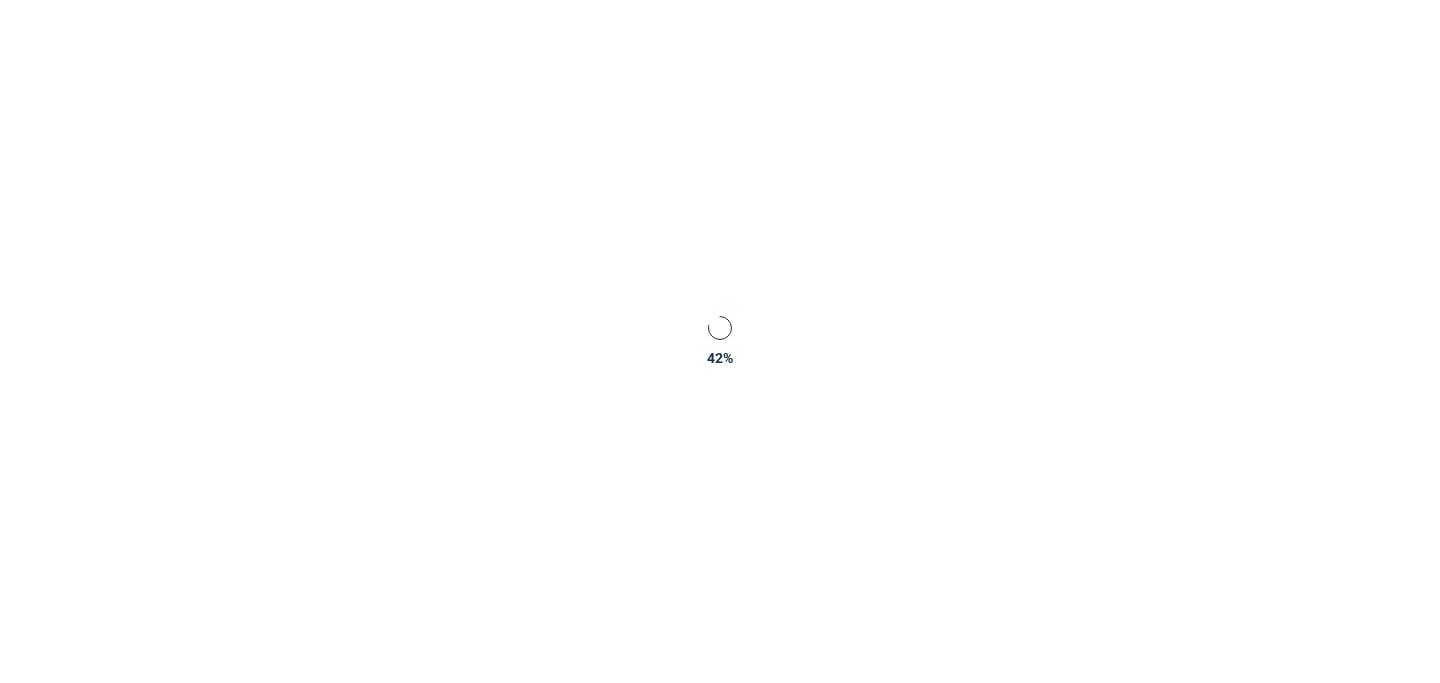 scroll, scrollTop: 0, scrollLeft: 0, axis: both 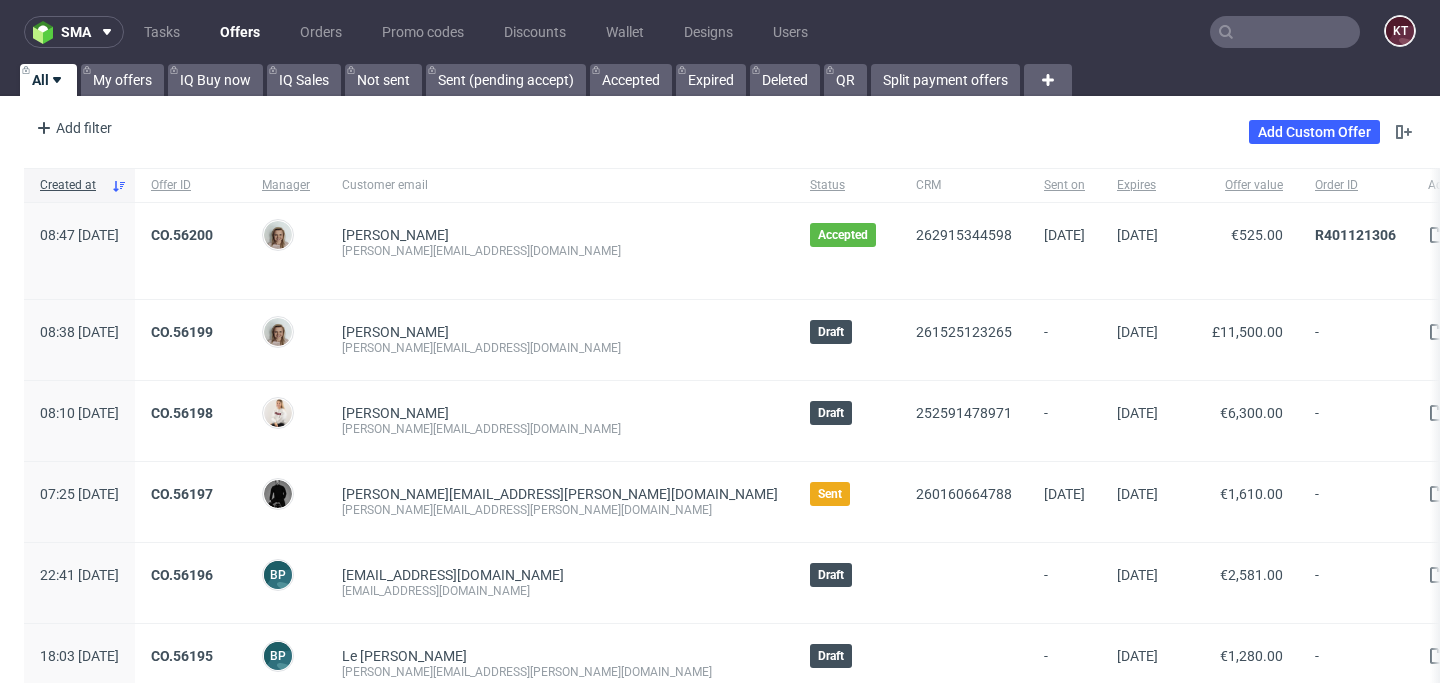 click at bounding box center [1285, 32] 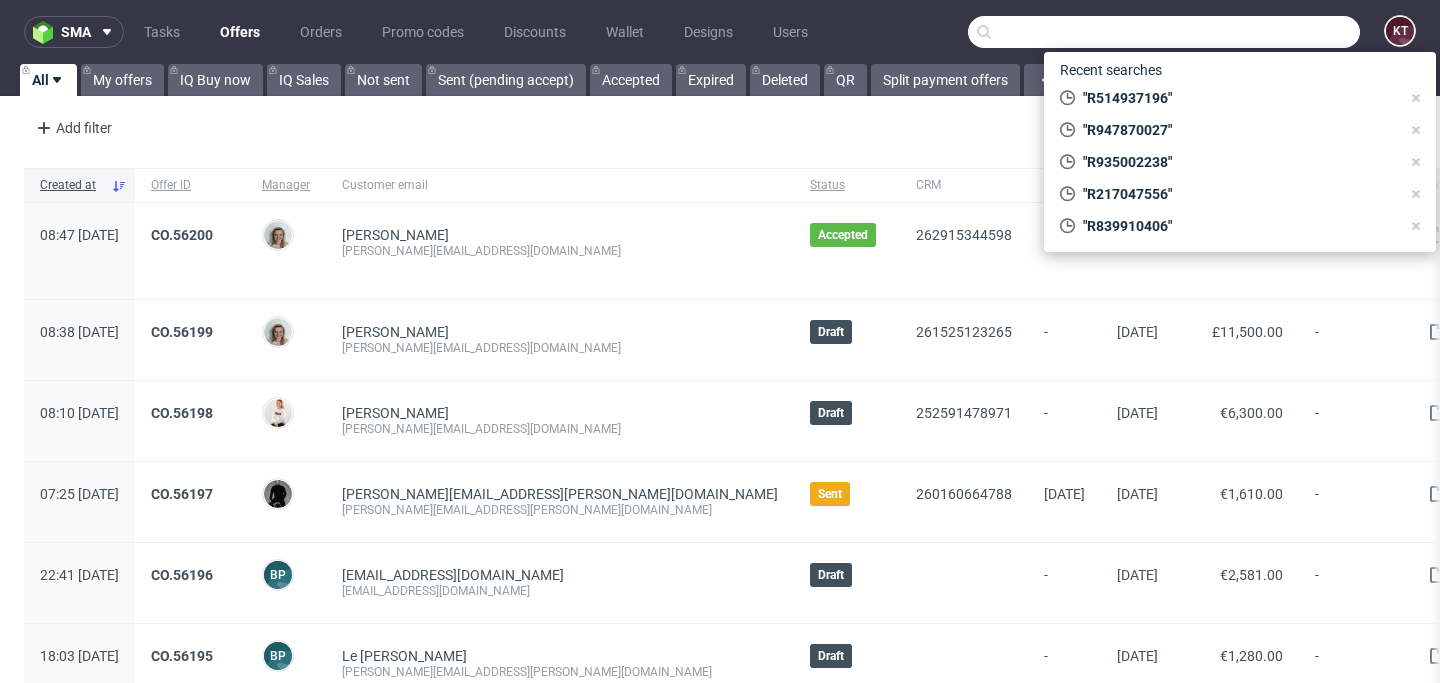 paste on "R930420179" 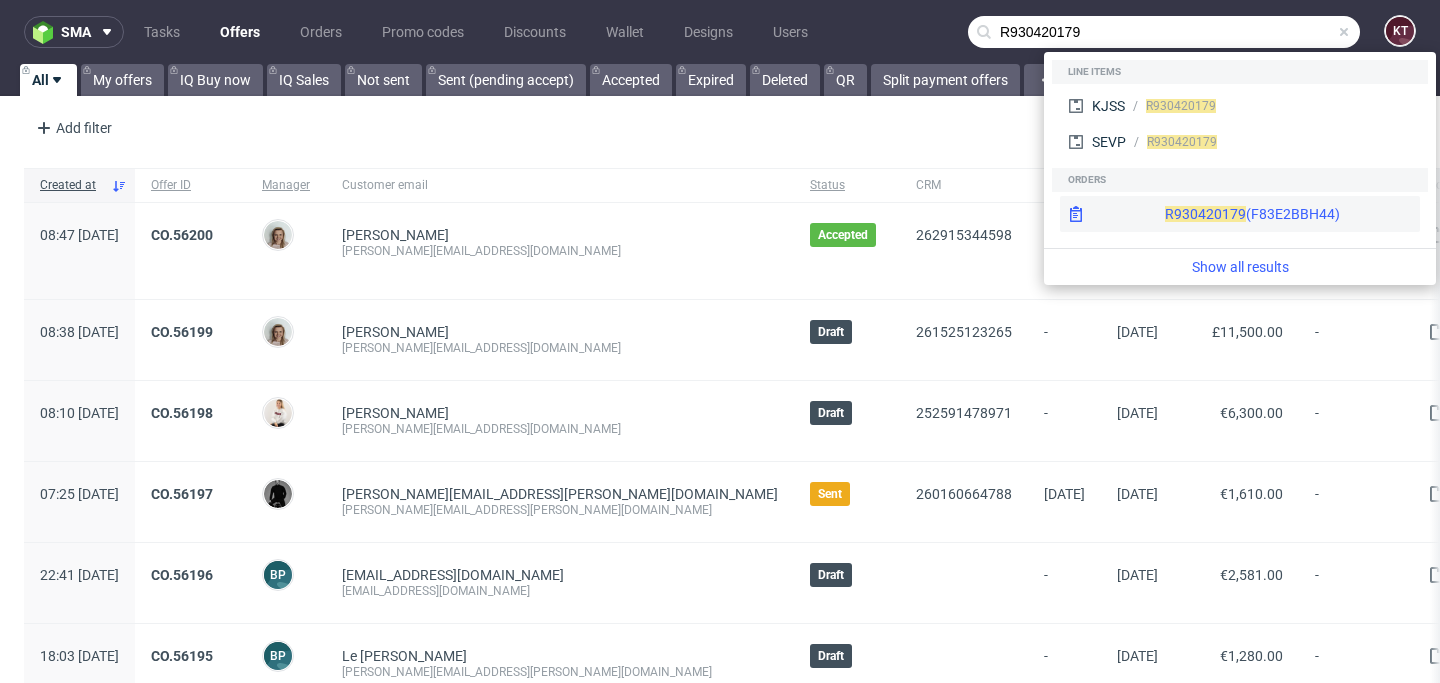 type on "R930420179" 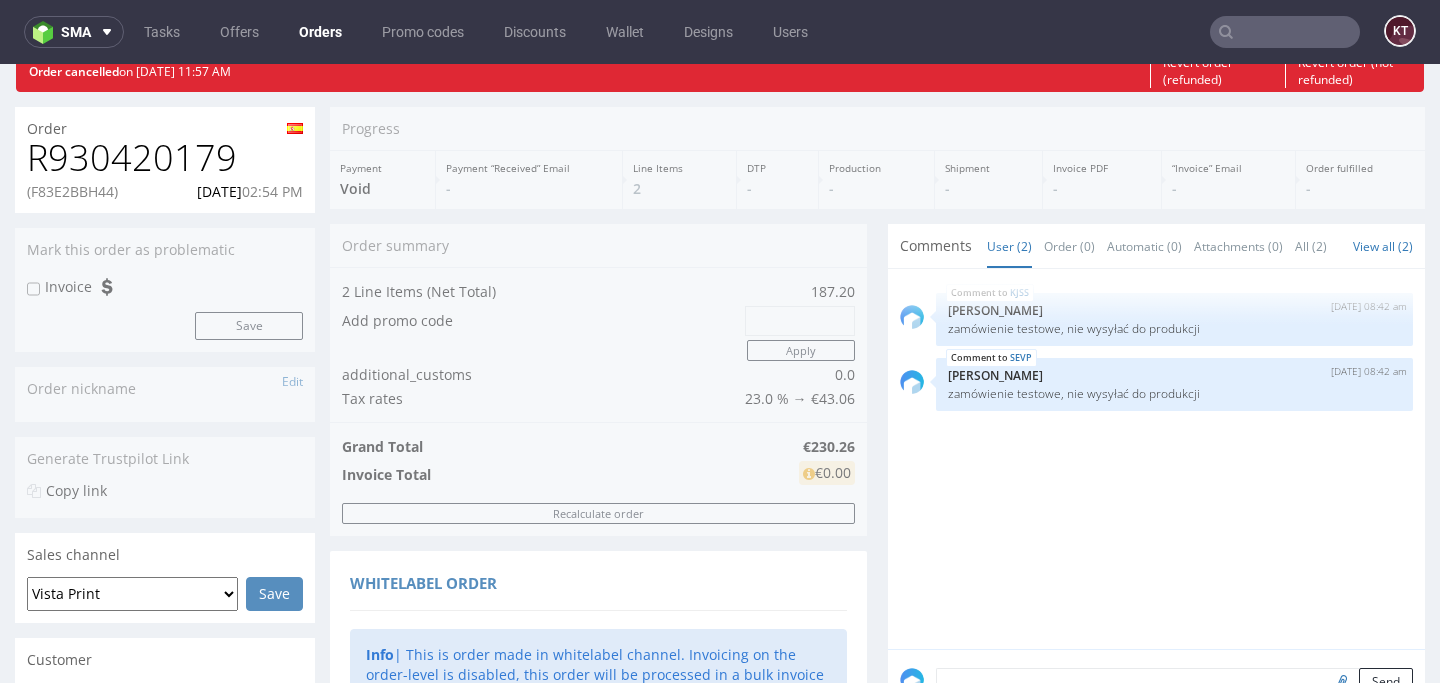 scroll, scrollTop: 65, scrollLeft: 0, axis: vertical 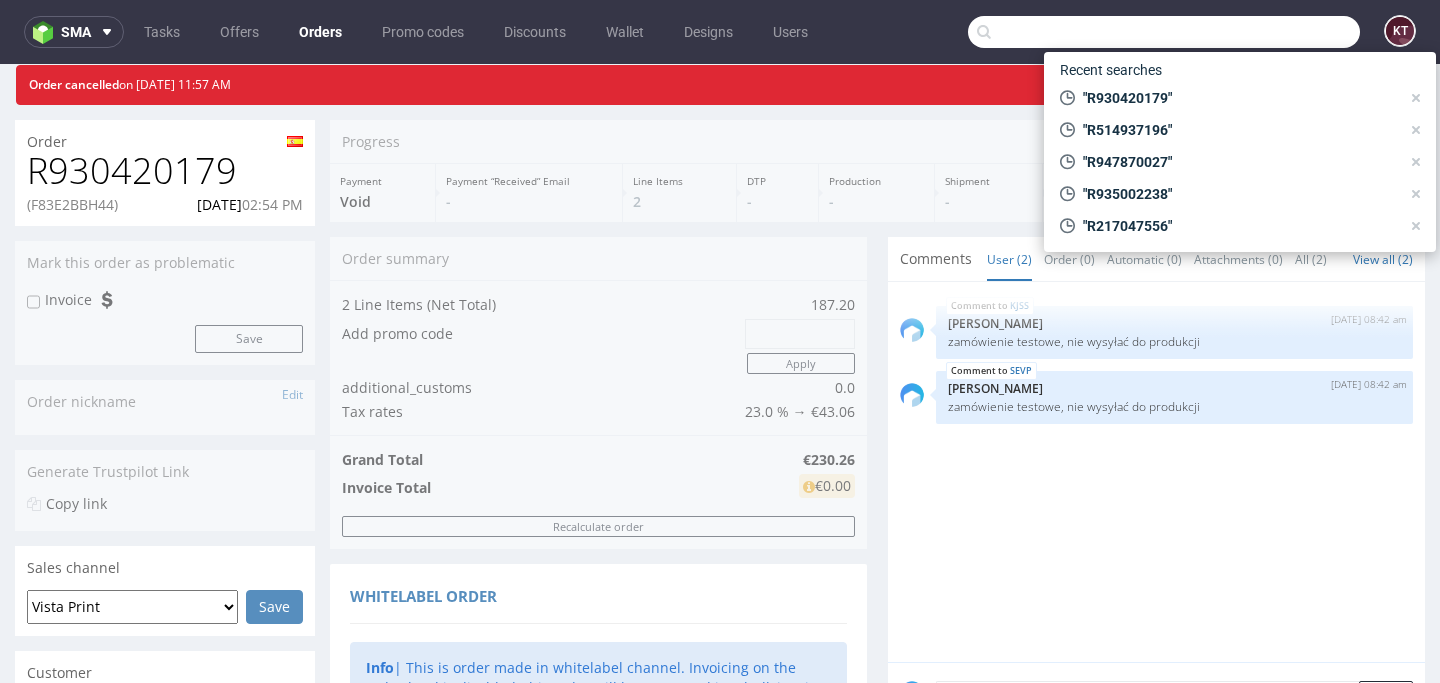 click at bounding box center (1164, 32) 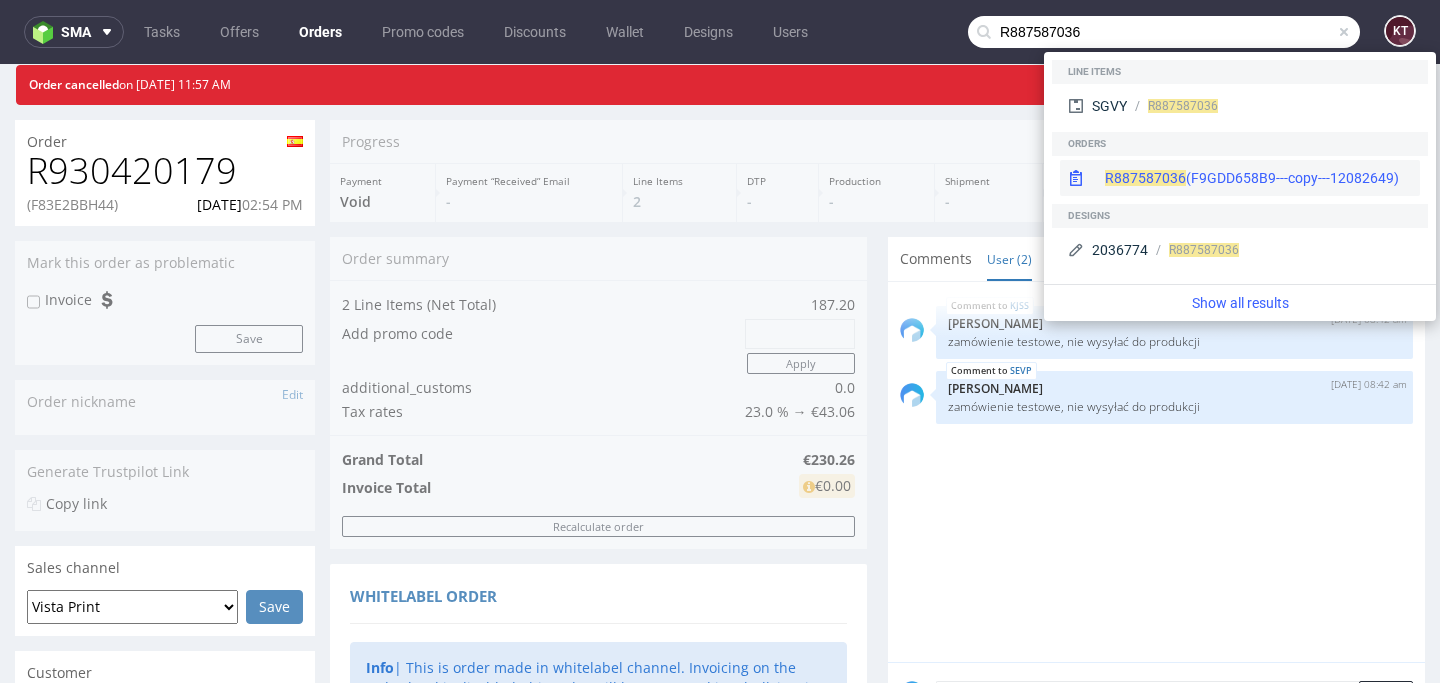 type on "R887587036" 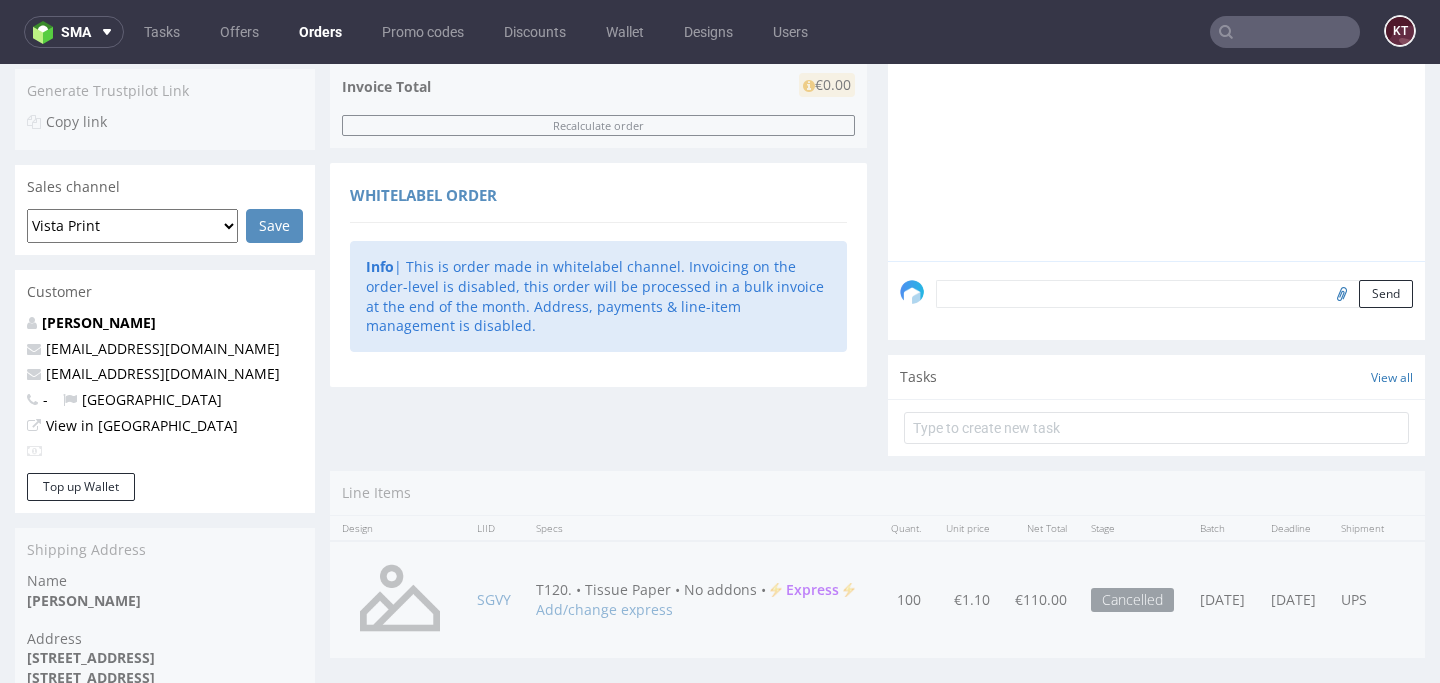 scroll, scrollTop: 661, scrollLeft: 0, axis: vertical 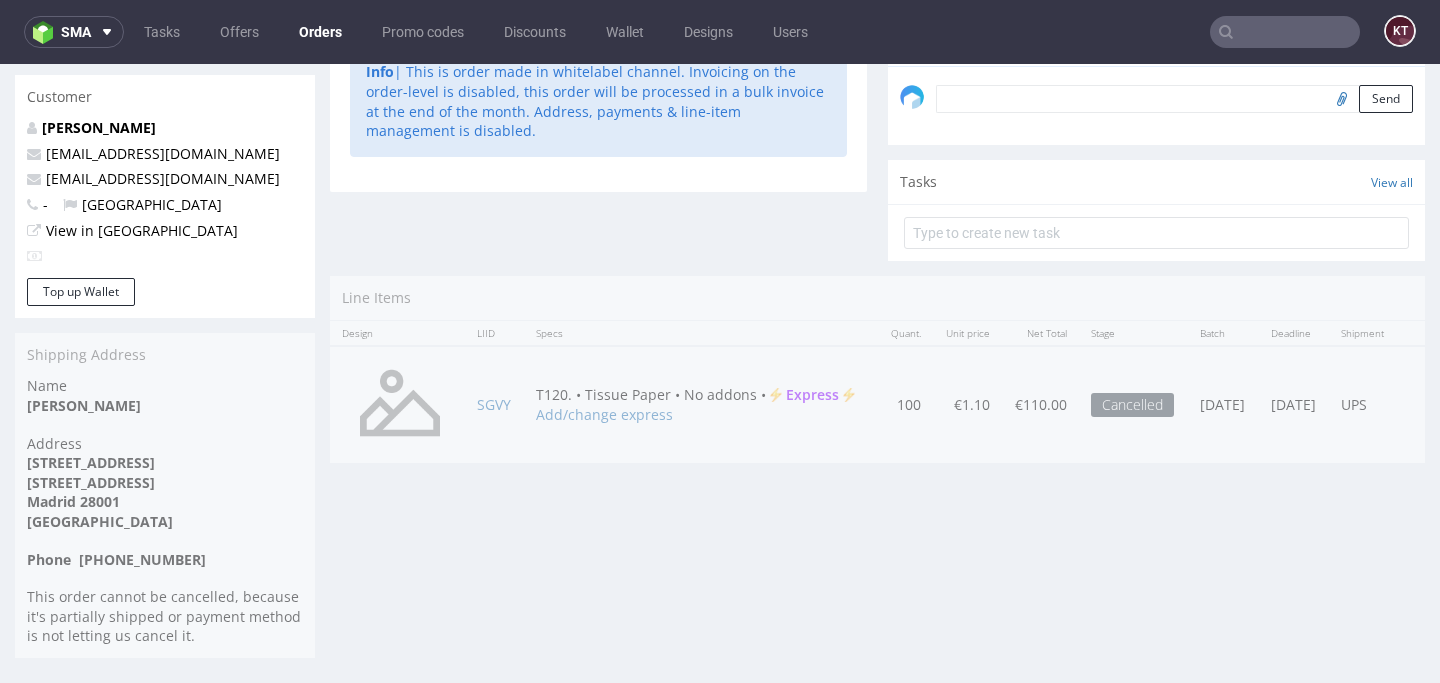 click at bounding box center (1285, 32) 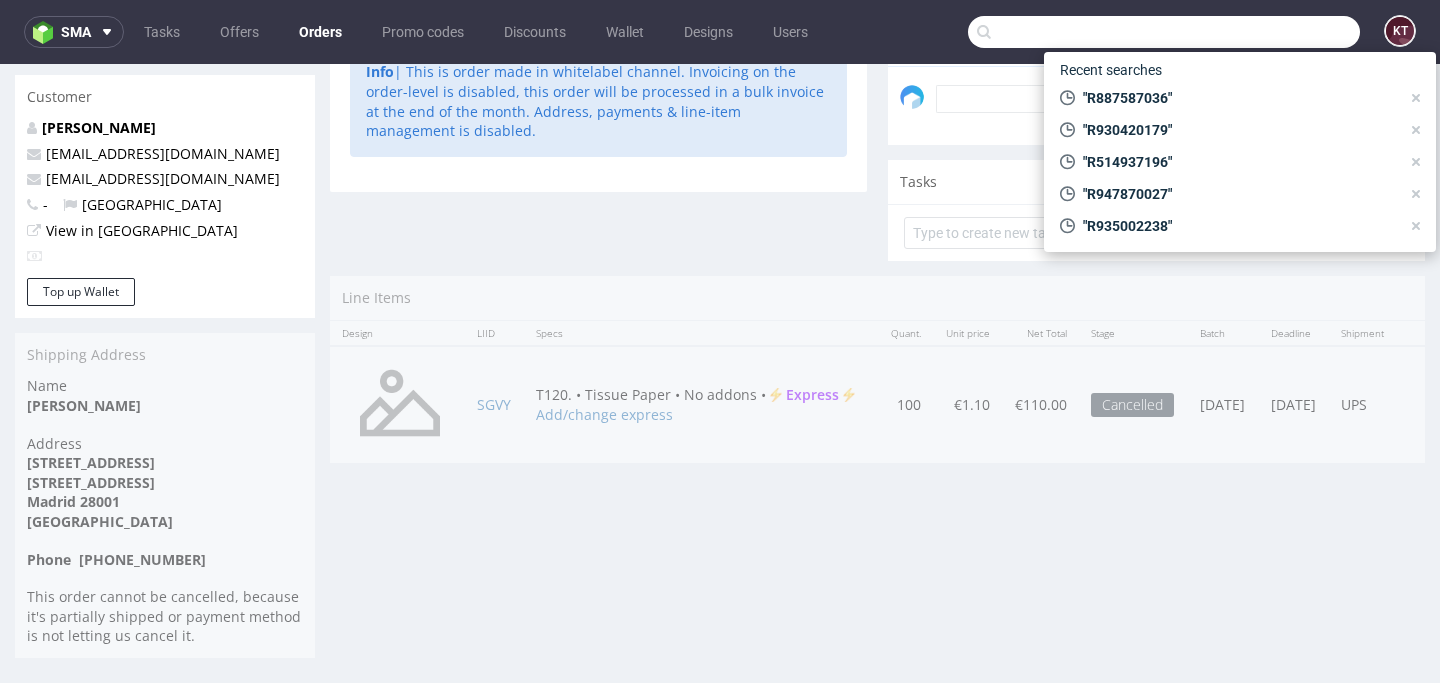 paste on "R230765457" 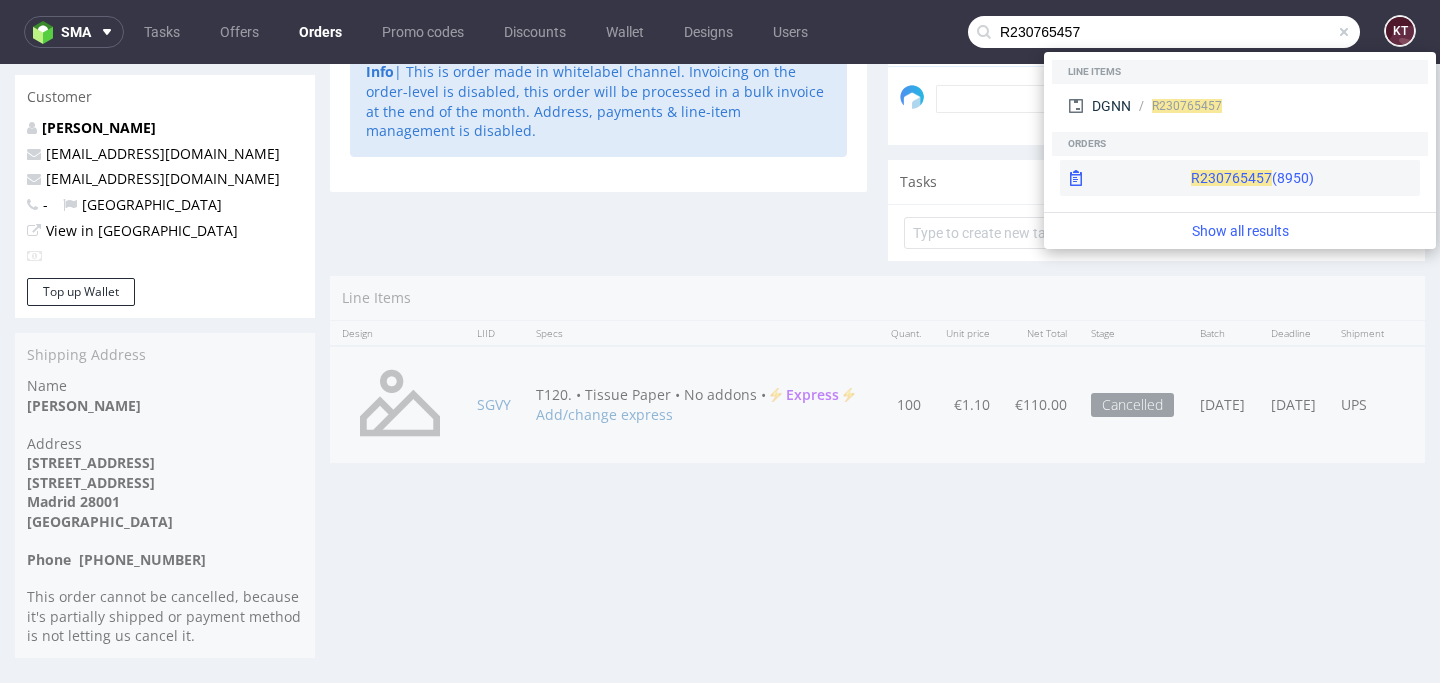 type on "R230765457" 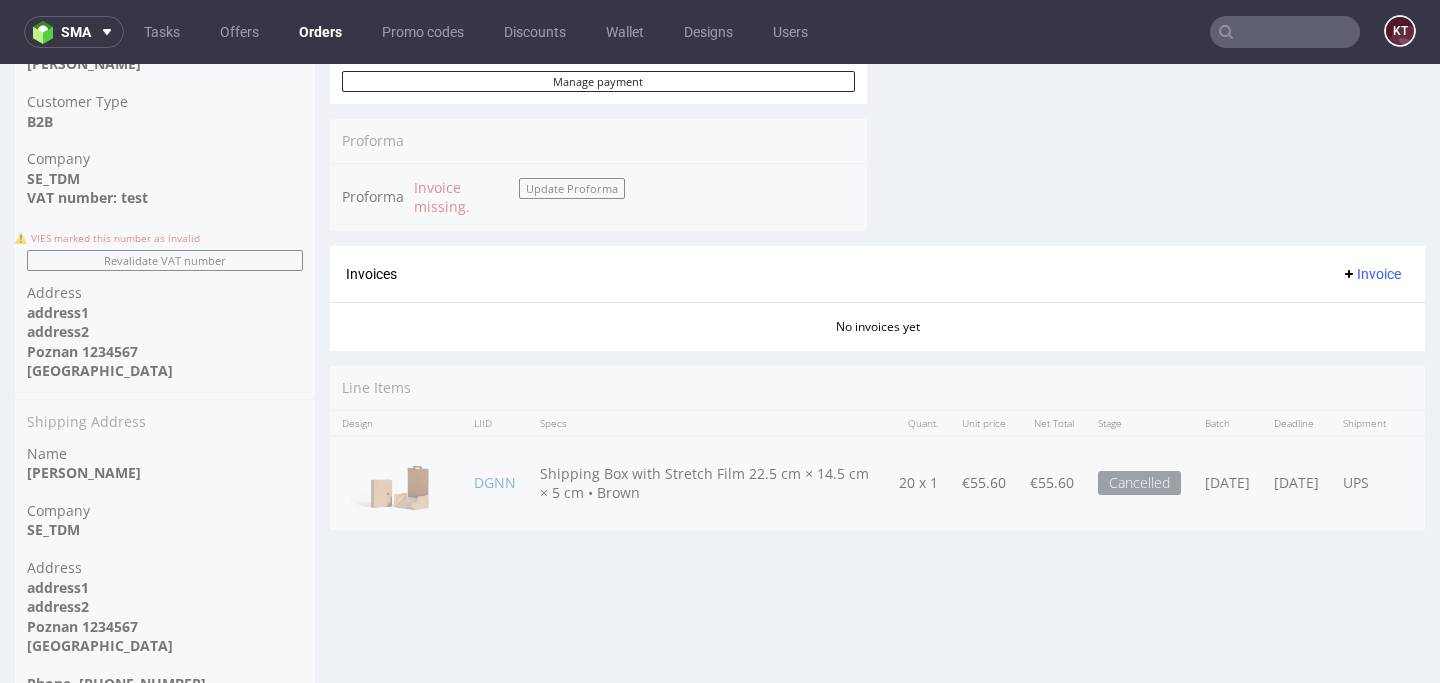 scroll, scrollTop: 1044, scrollLeft: 0, axis: vertical 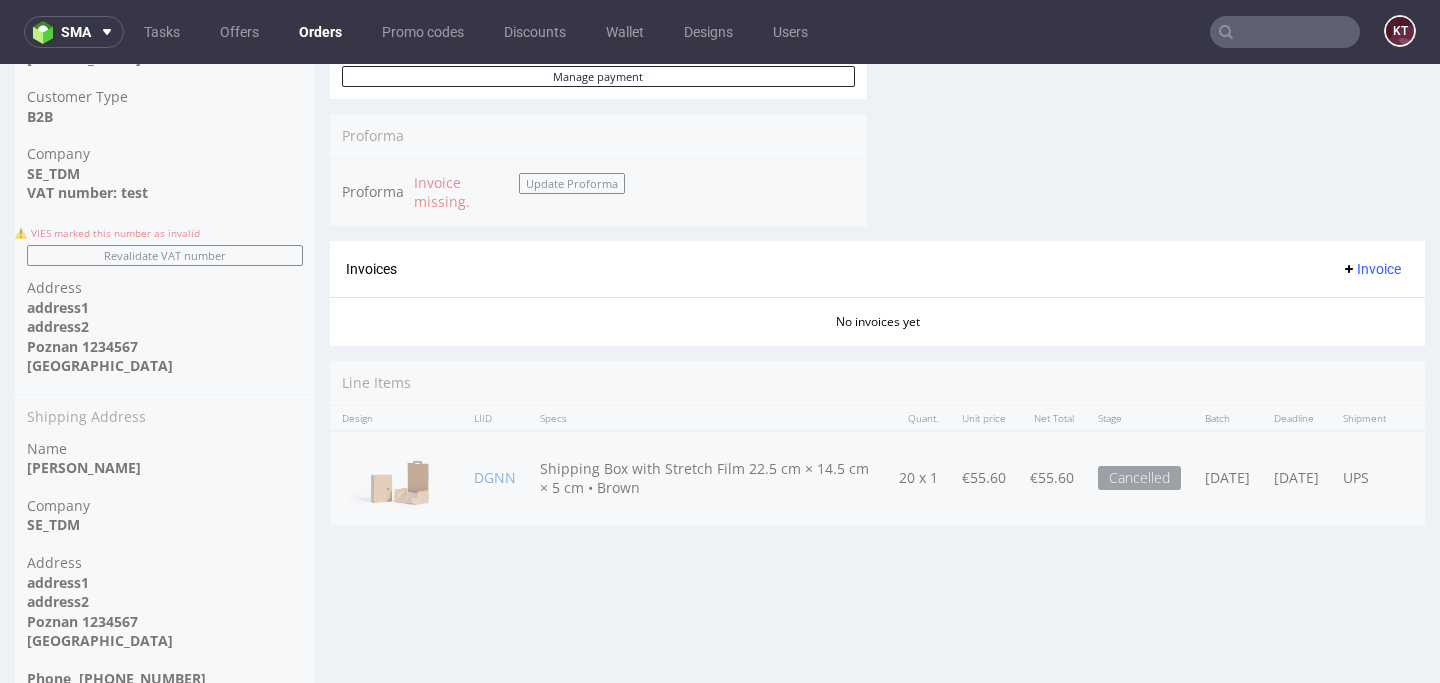 click at bounding box center (1285, 32) 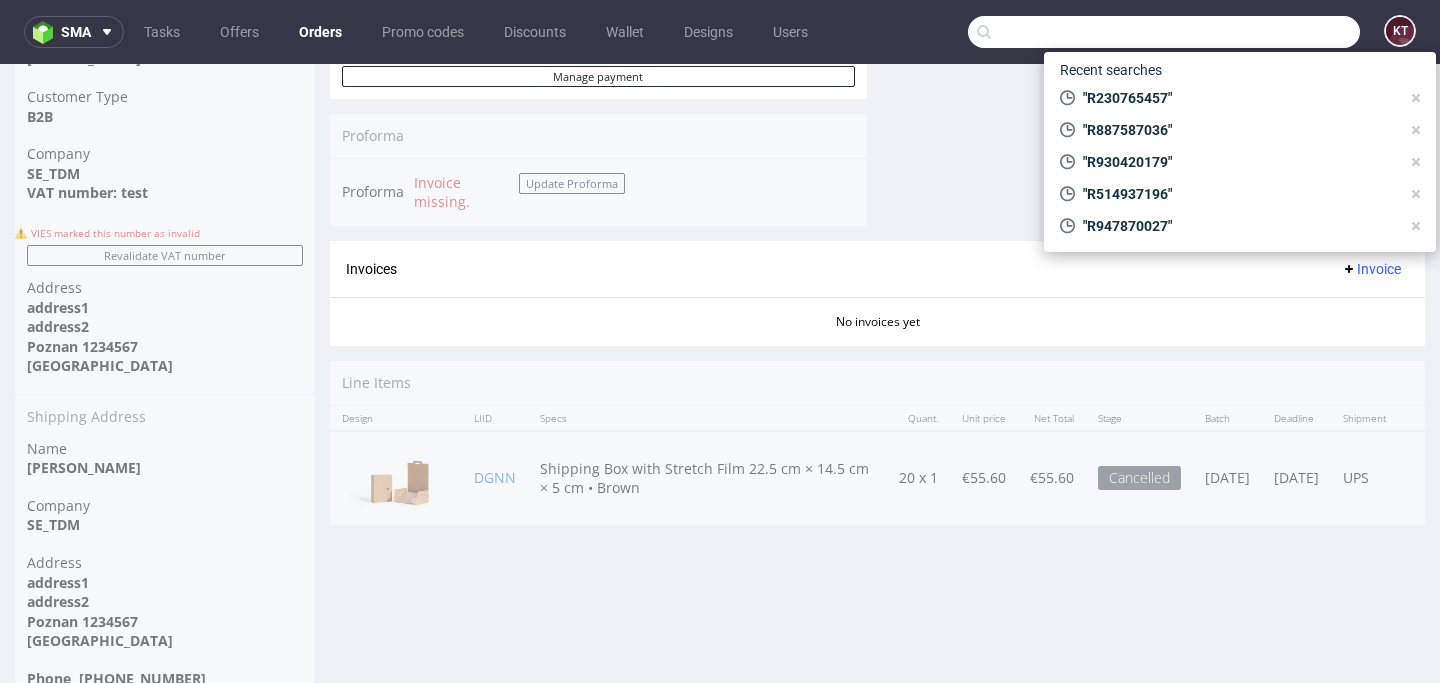 paste on "R230765457" 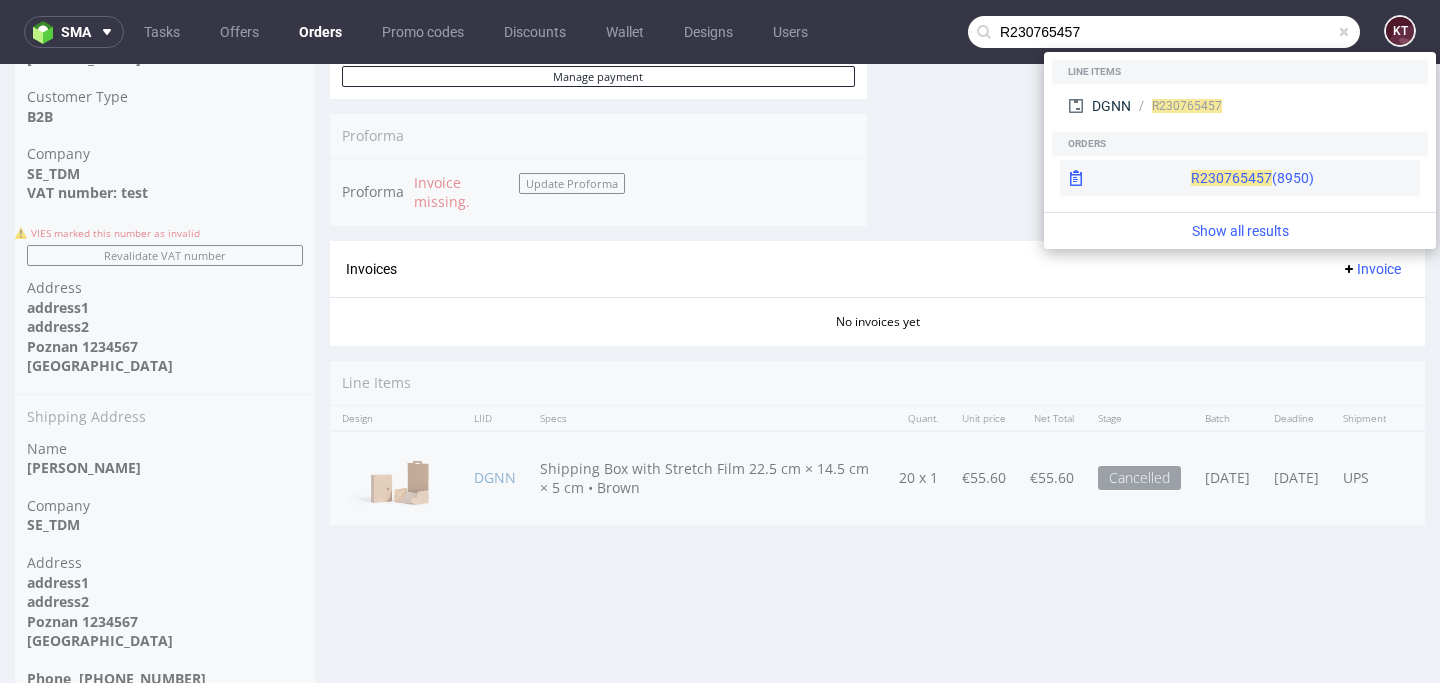 type on "R230765457" 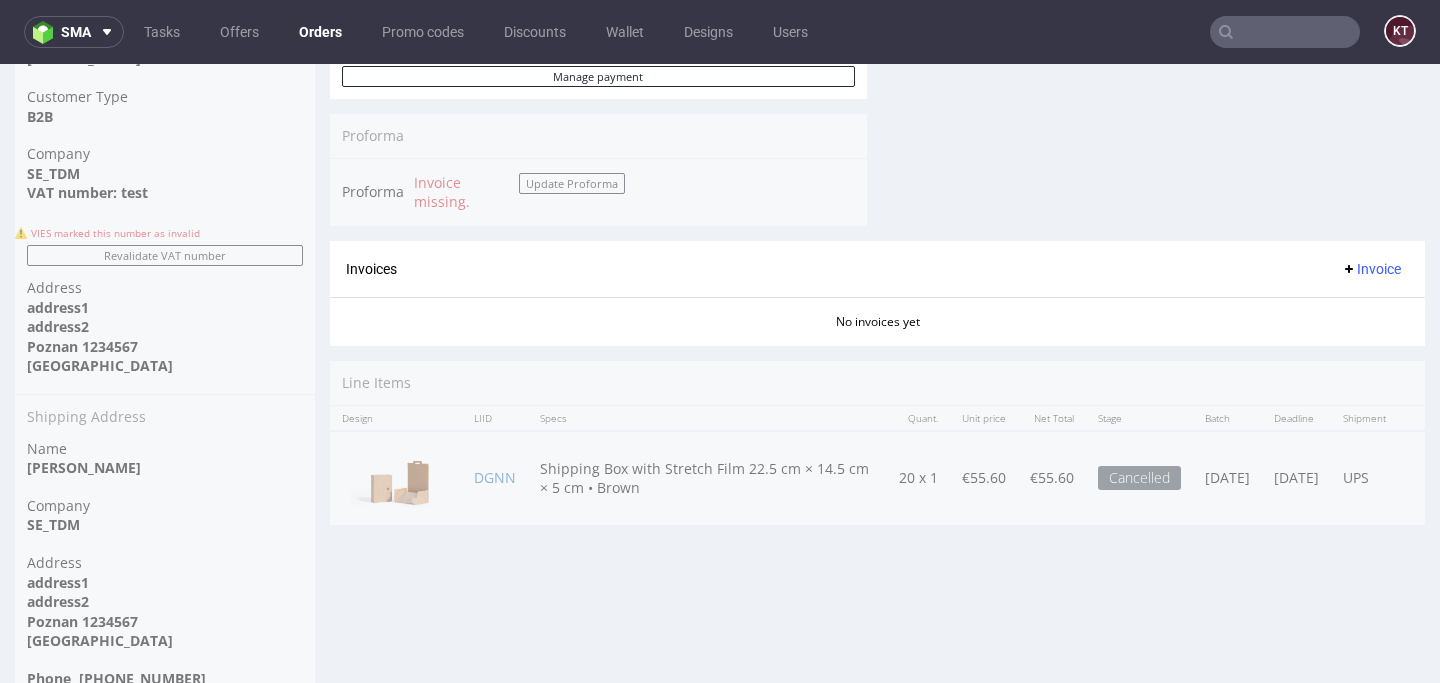 scroll, scrollTop: 0, scrollLeft: 0, axis: both 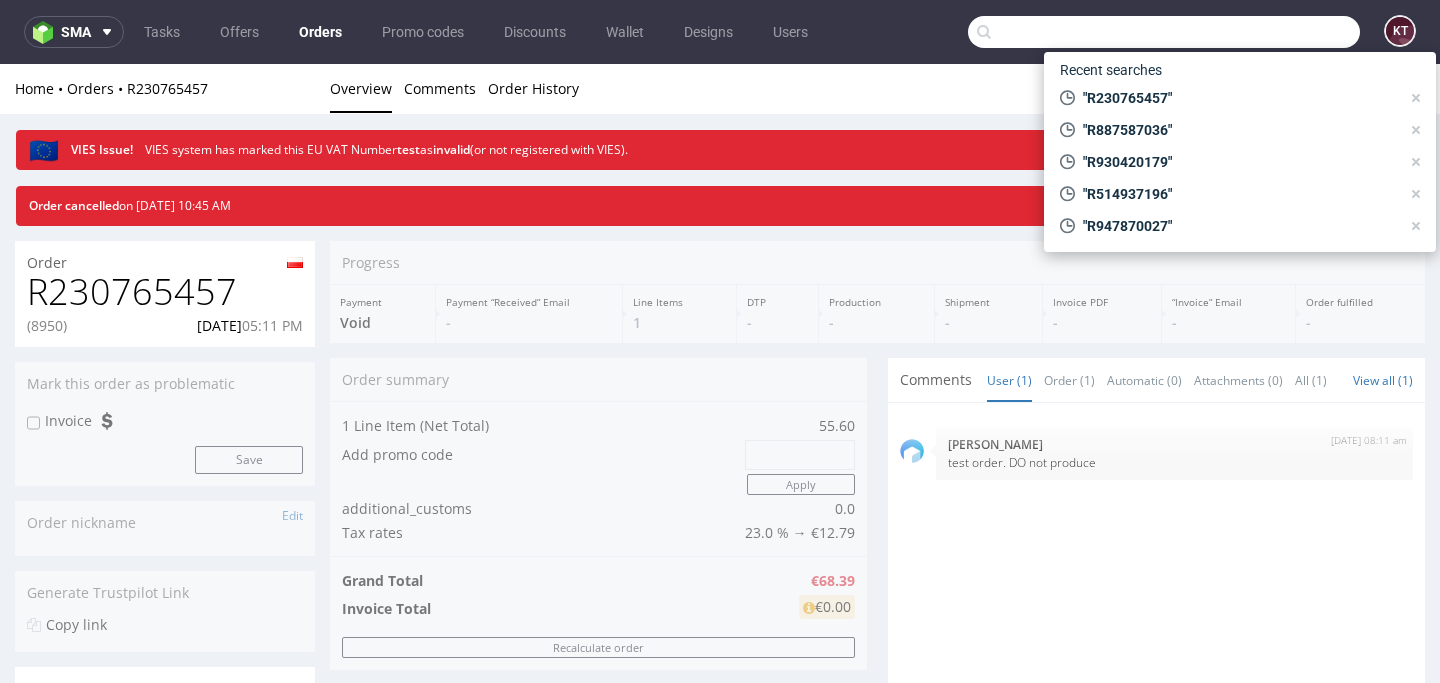 click at bounding box center [1164, 32] 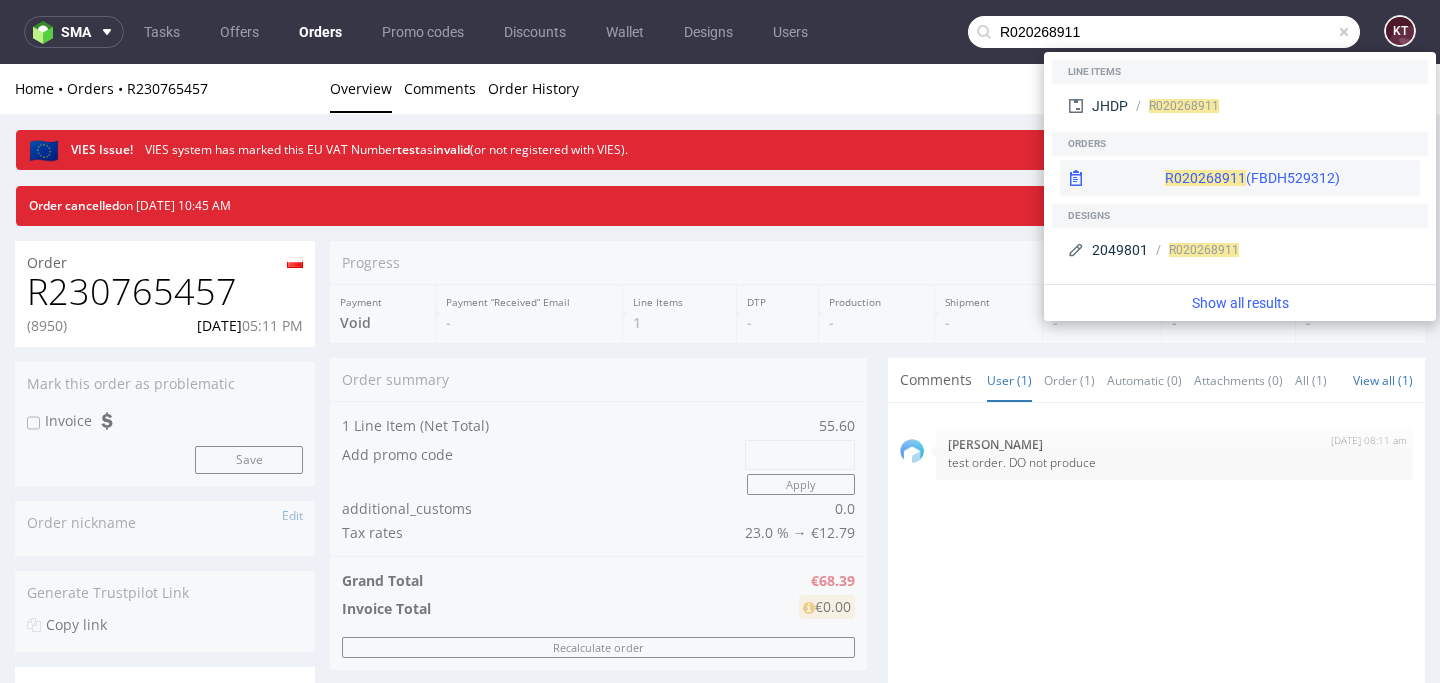 type on "R020268911" 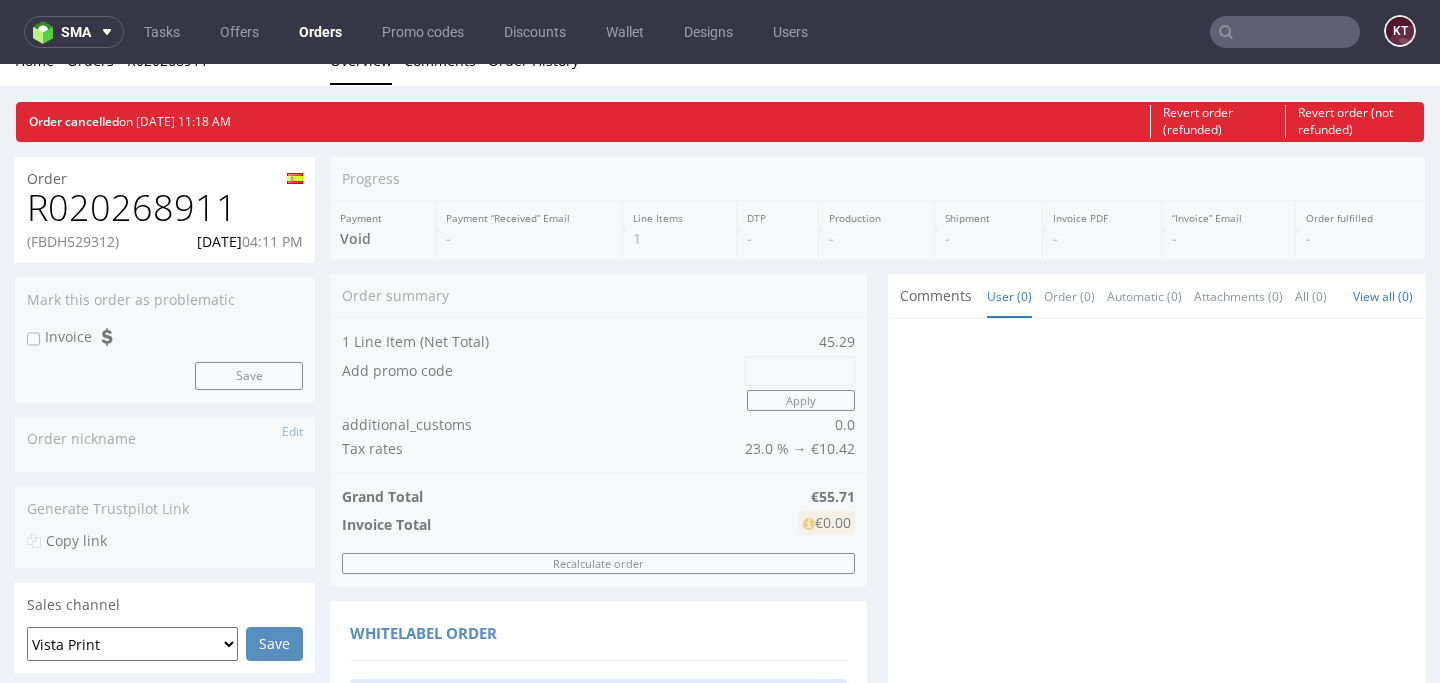 scroll, scrollTop: 0, scrollLeft: 0, axis: both 